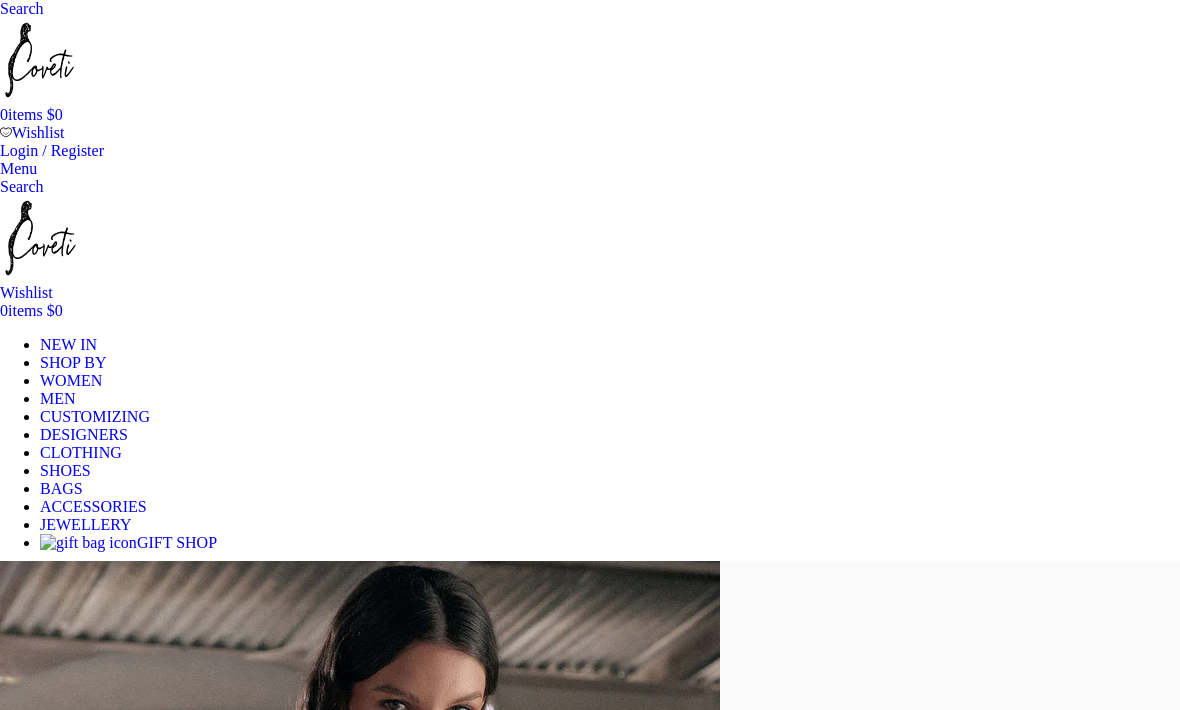 scroll, scrollTop: 0, scrollLeft: 0, axis: both 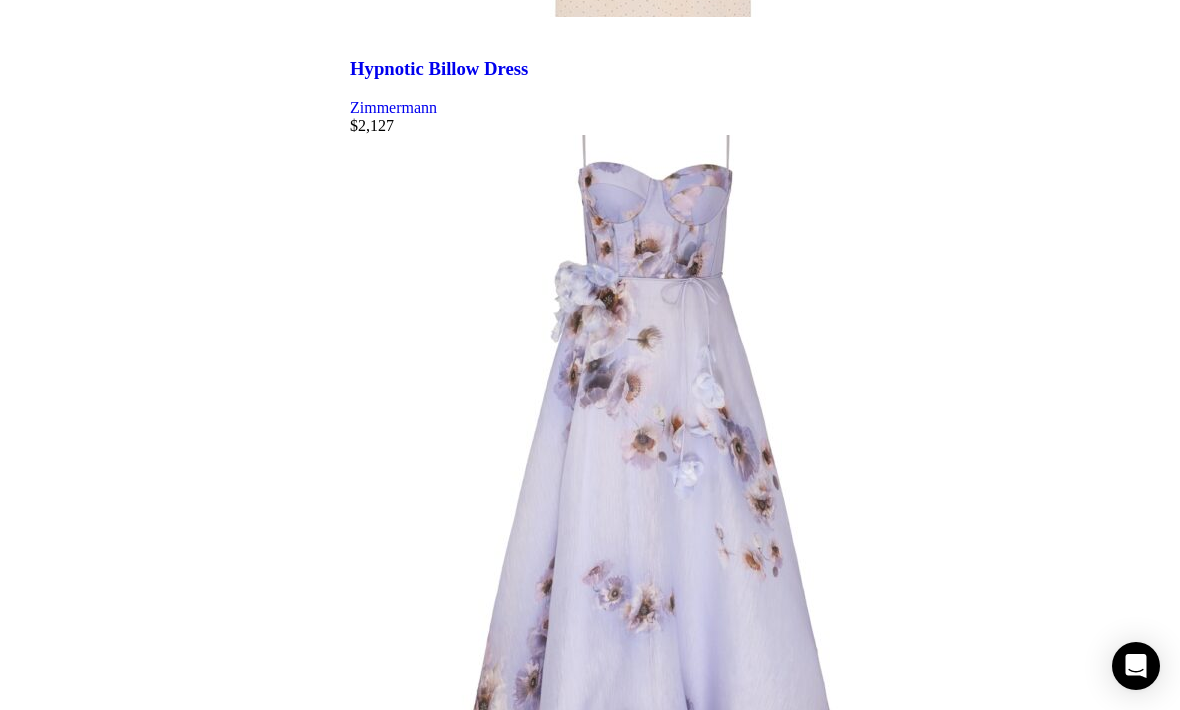 click on "→" at bounding box center [398, 90700] 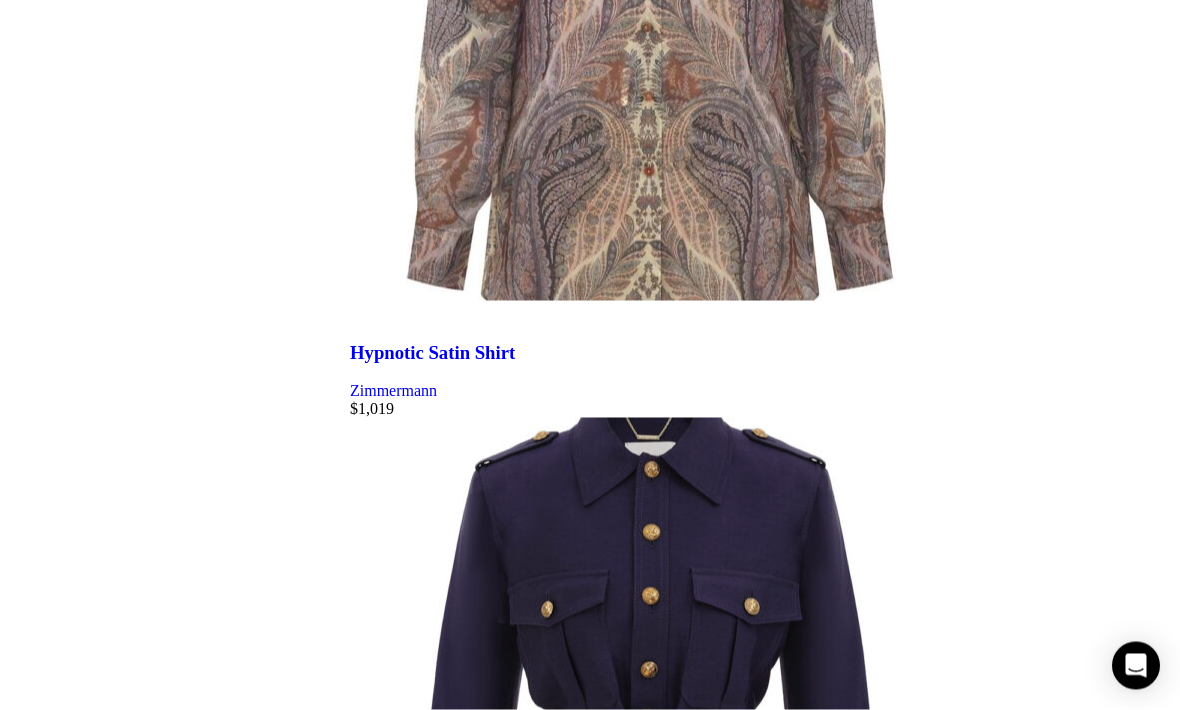scroll, scrollTop: 14740, scrollLeft: 0, axis: vertical 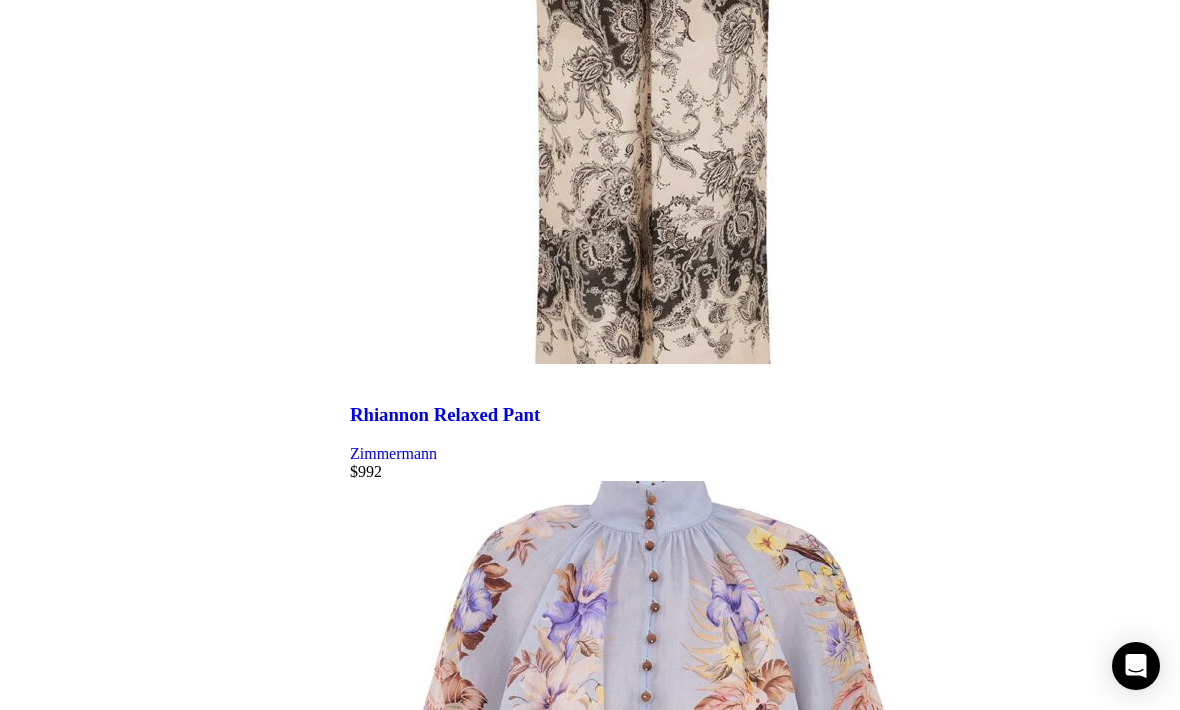click at bounding box center (765, 62898) 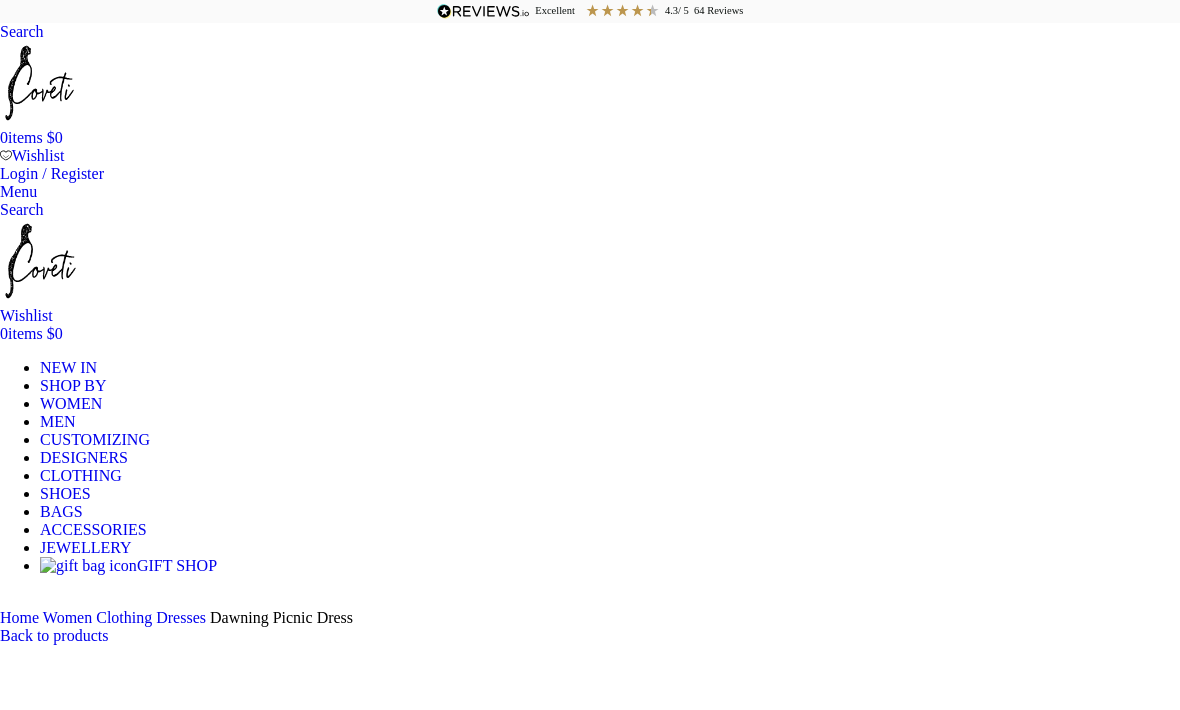 select on "16-uk" 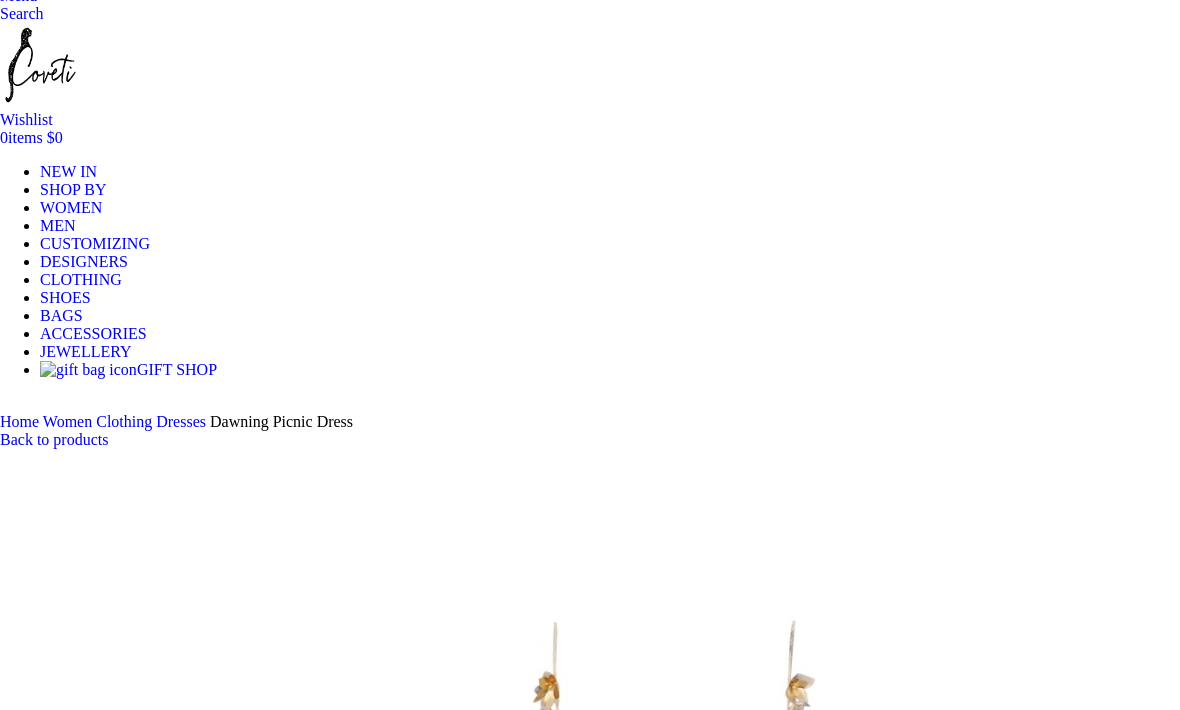 scroll, scrollTop: 0, scrollLeft: 0, axis: both 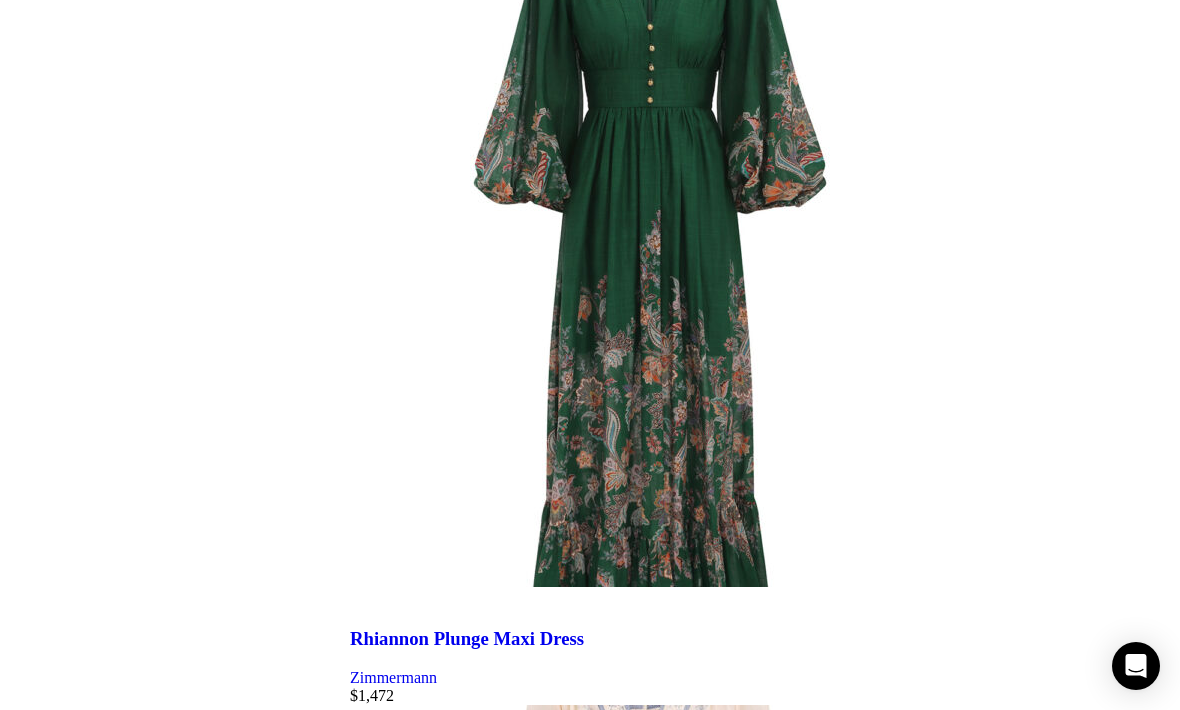 click on "Balance Picnic Dress" at bounding box center (433, 50859) 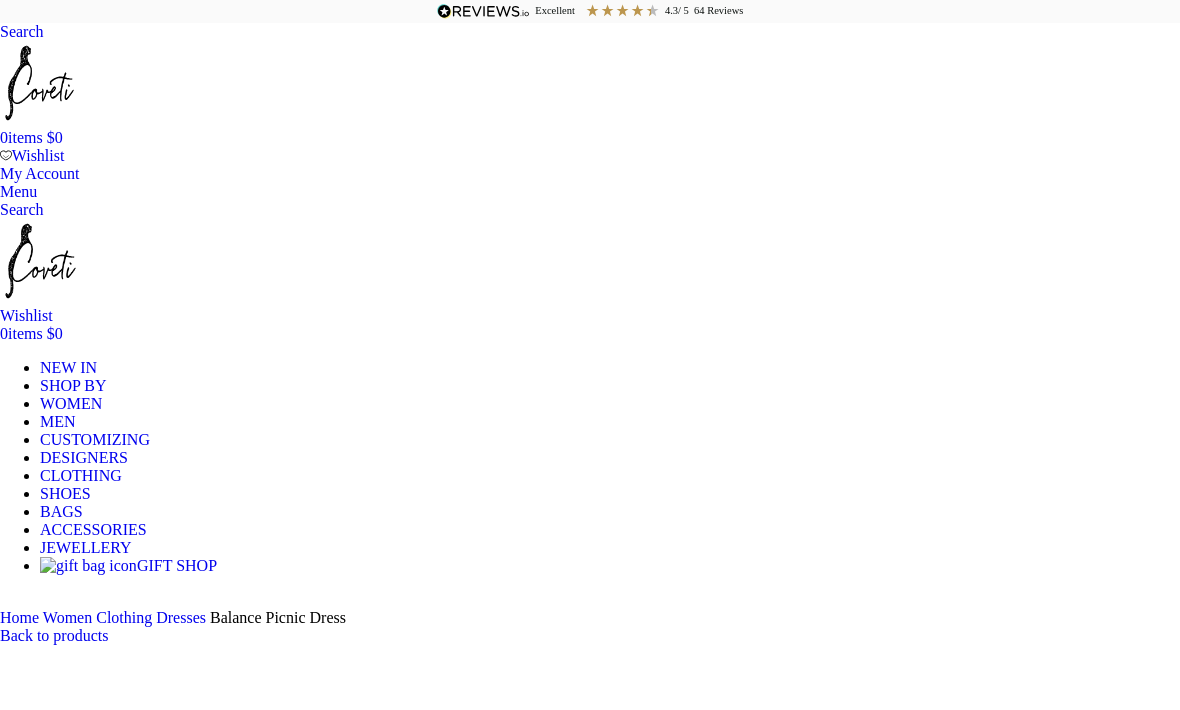 scroll, scrollTop: 79, scrollLeft: 0, axis: vertical 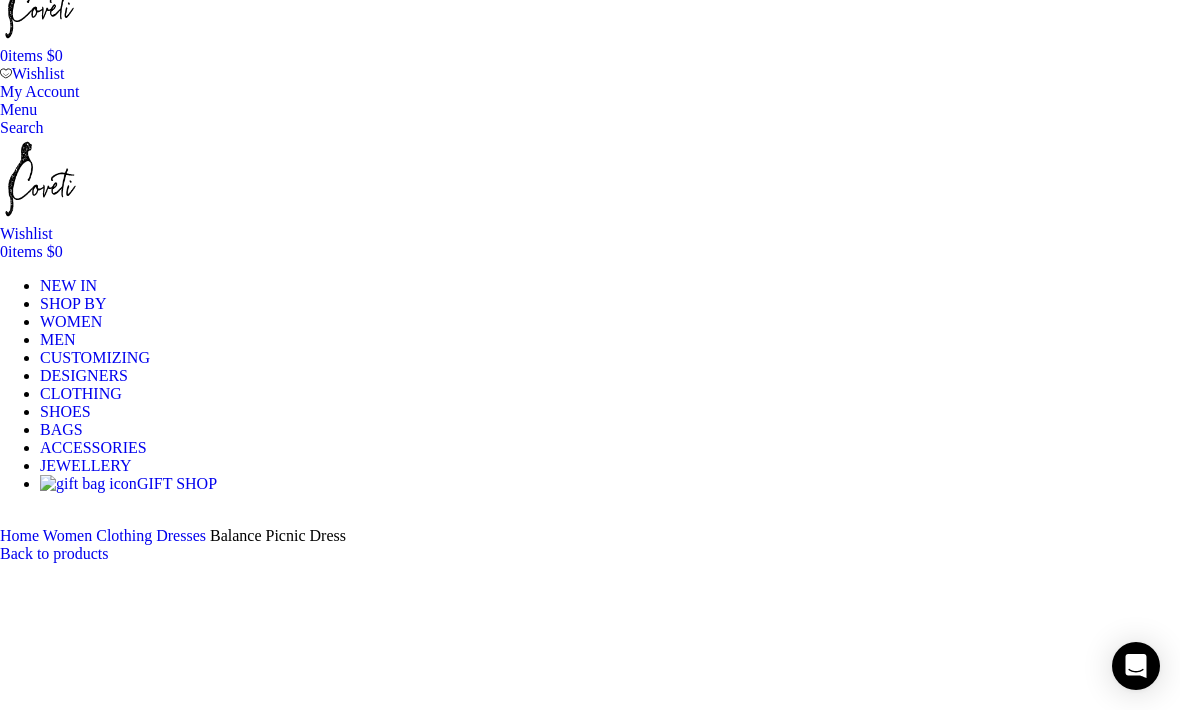 click on "Choose an option 6 UK 8 UK 10 UK 12 UK 14 UK 16 UK" at bounding box center (108, 17711) 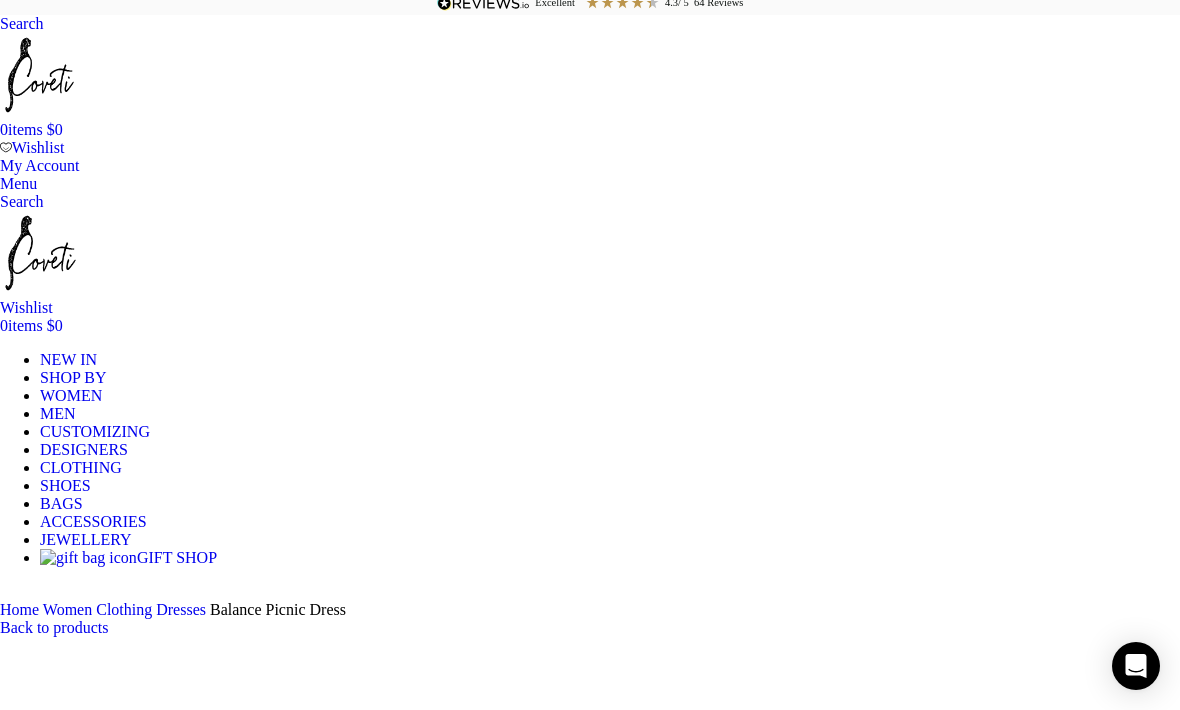 scroll, scrollTop: 0, scrollLeft: 0, axis: both 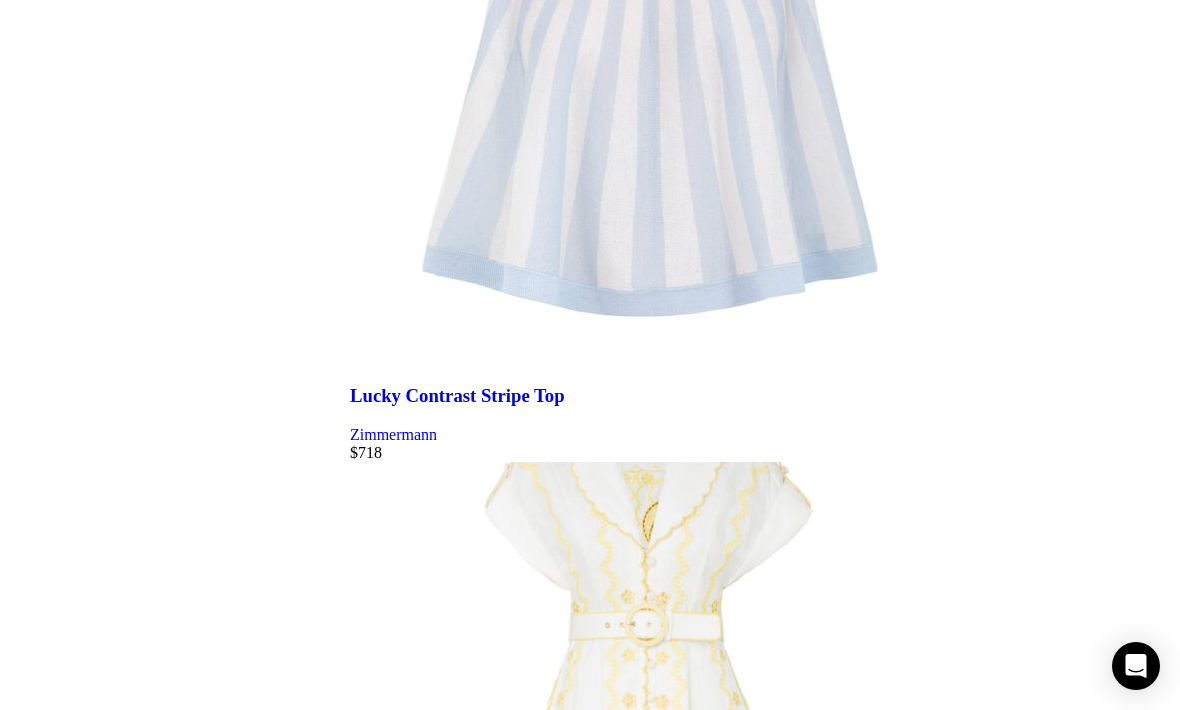 click on "3" at bounding box center [394, 90937] 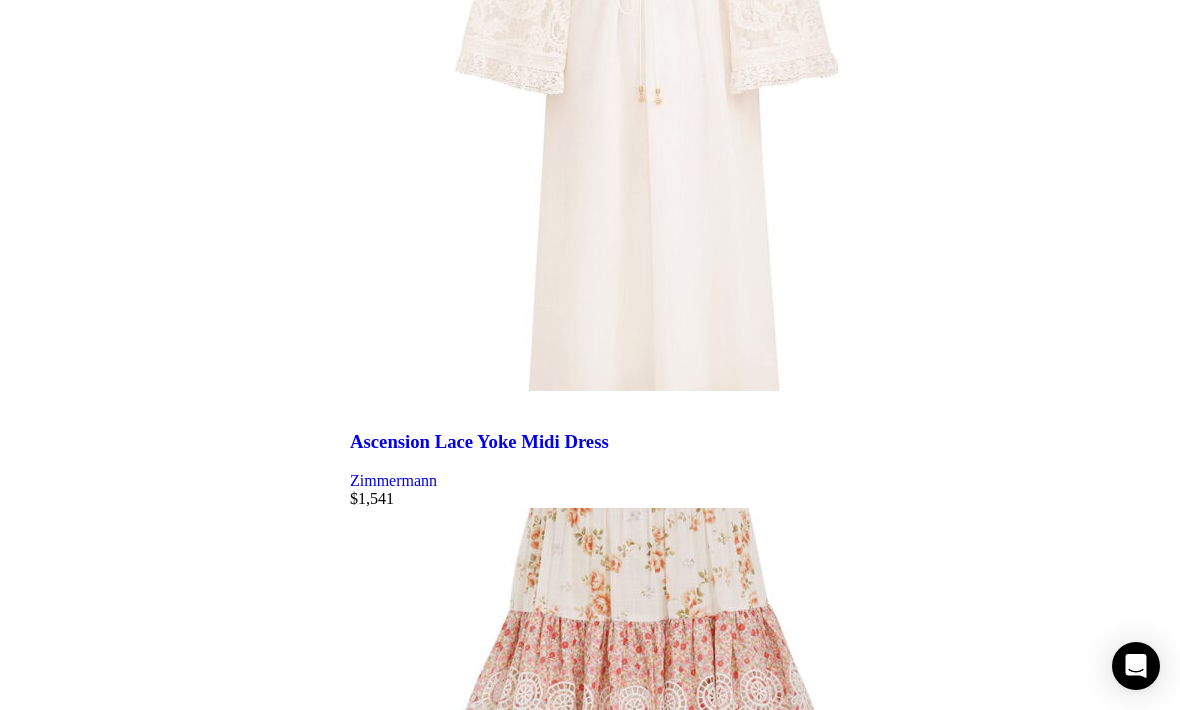 scroll, scrollTop: 13150, scrollLeft: 0, axis: vertical 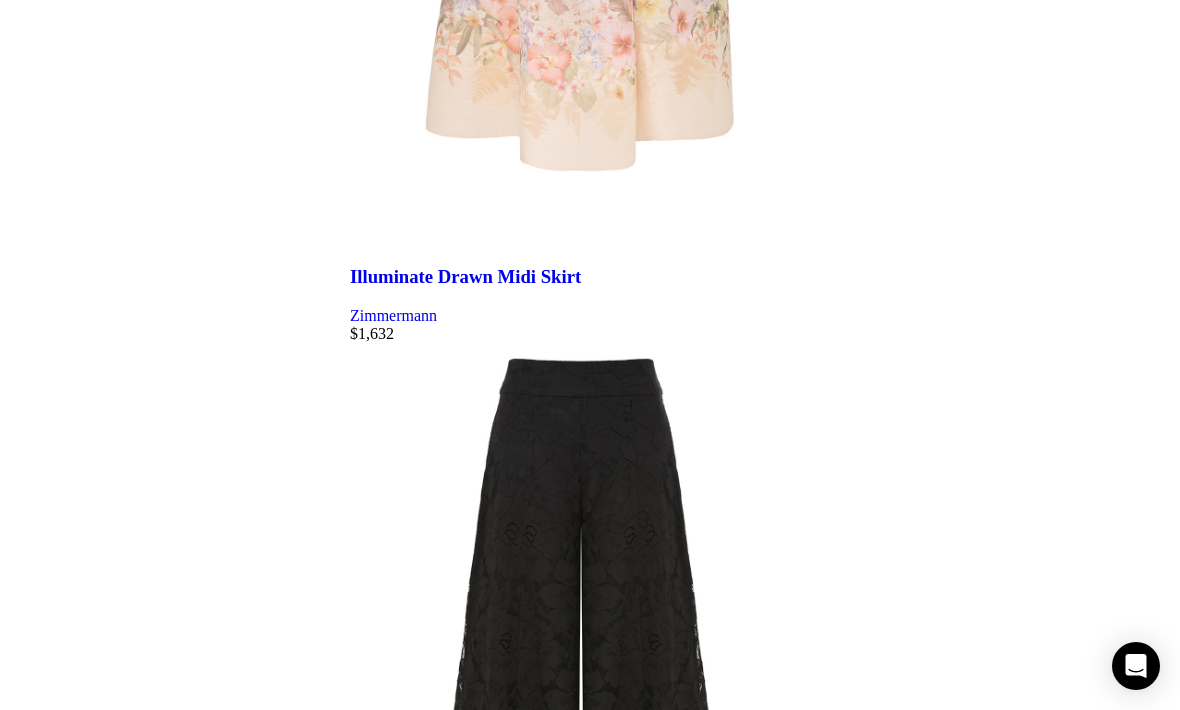 click on "4" at bounding box center [394, 90836] 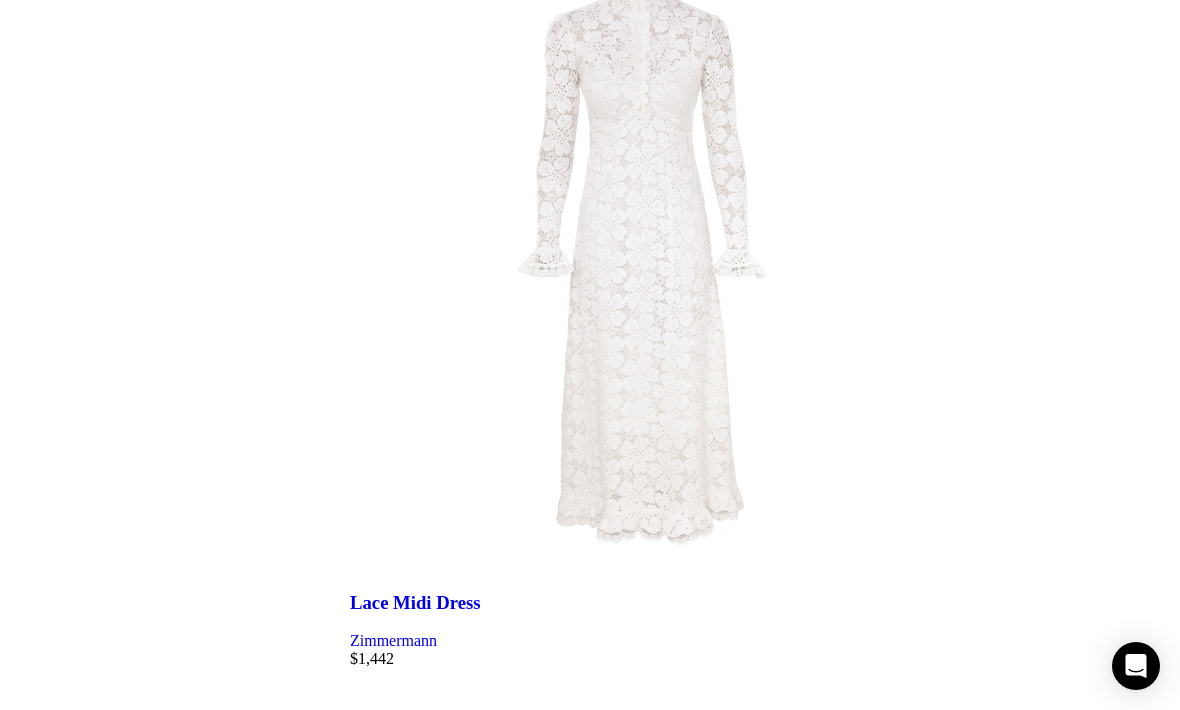 scroll, scrollTop: 15103, scrollLeft: 0, axis: vertical 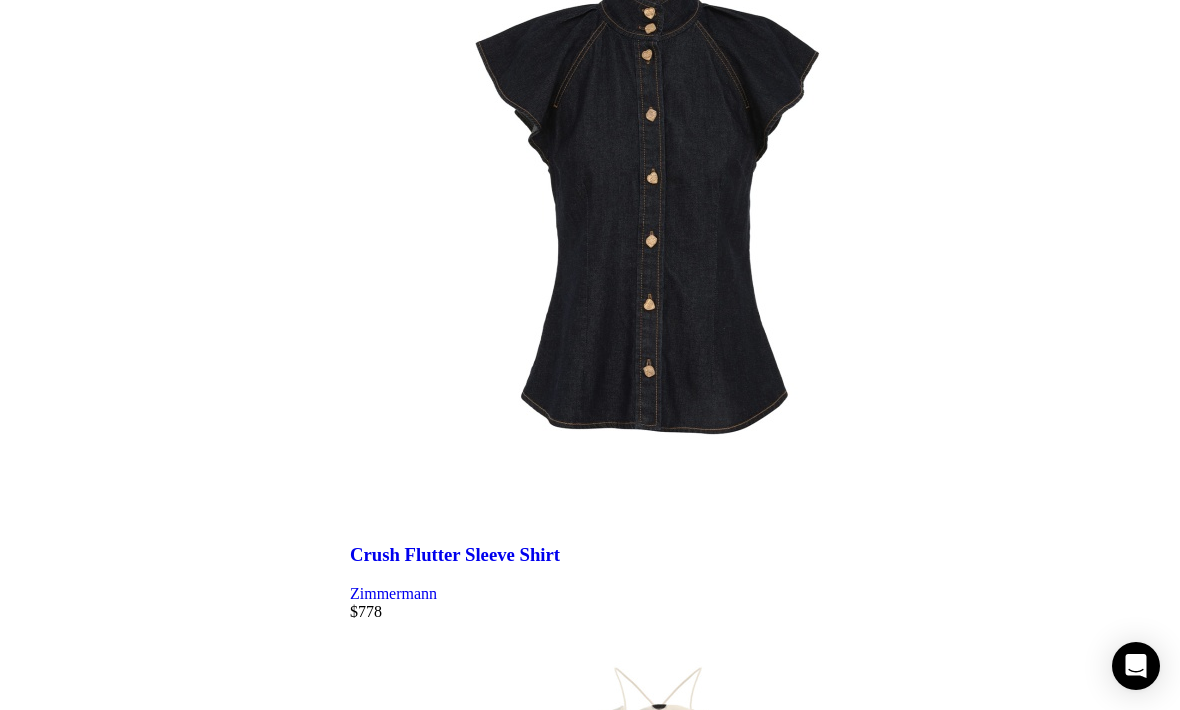 click on "5" at bounding box center [394, 91132] 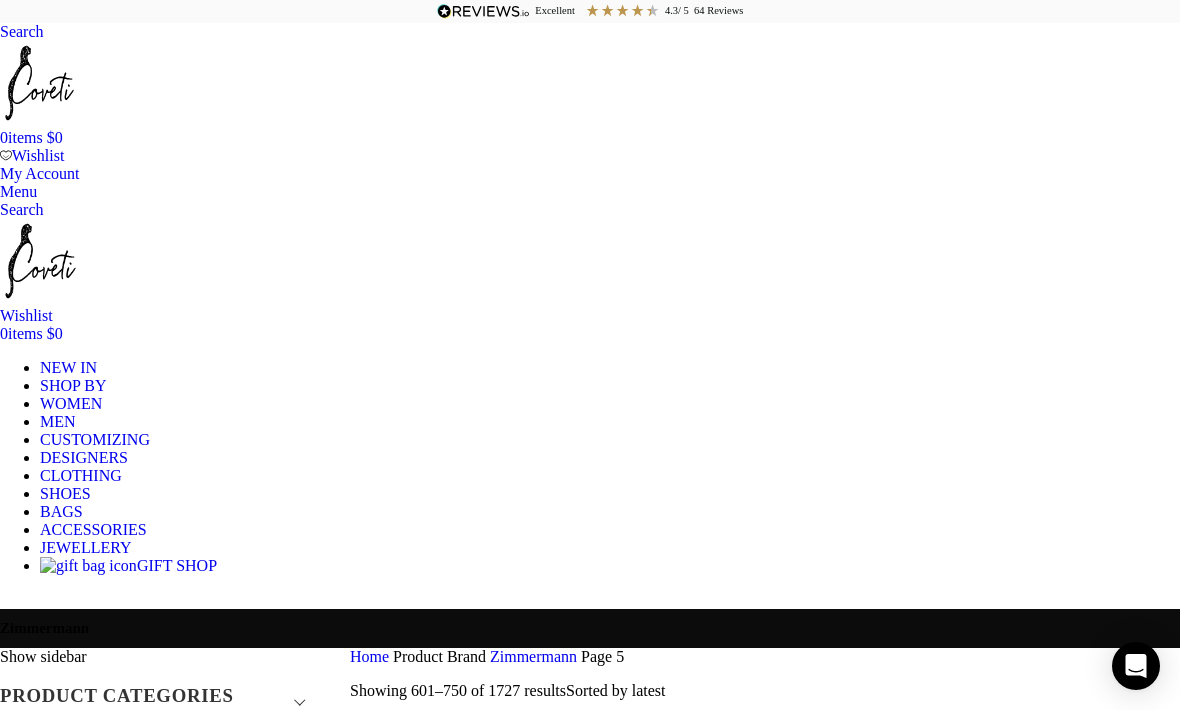 scroll, scrollTop: 351, scrollLeft: 0, axis: vertical 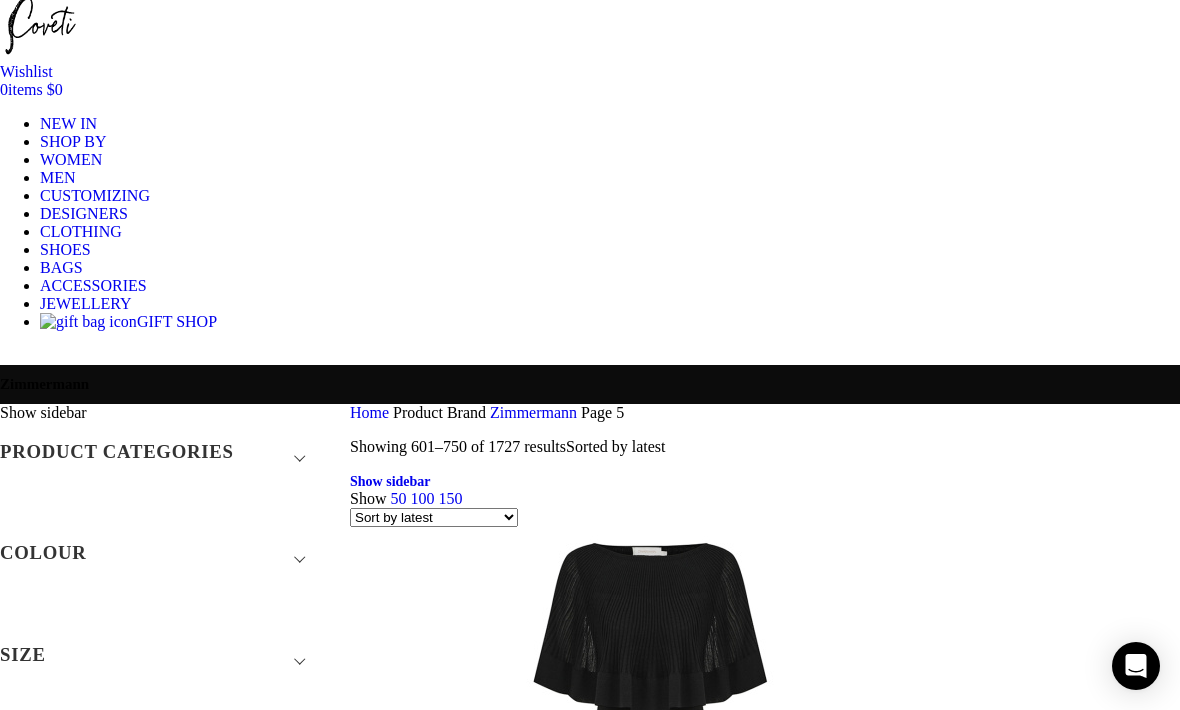 click at bounding box center [765, 4114] 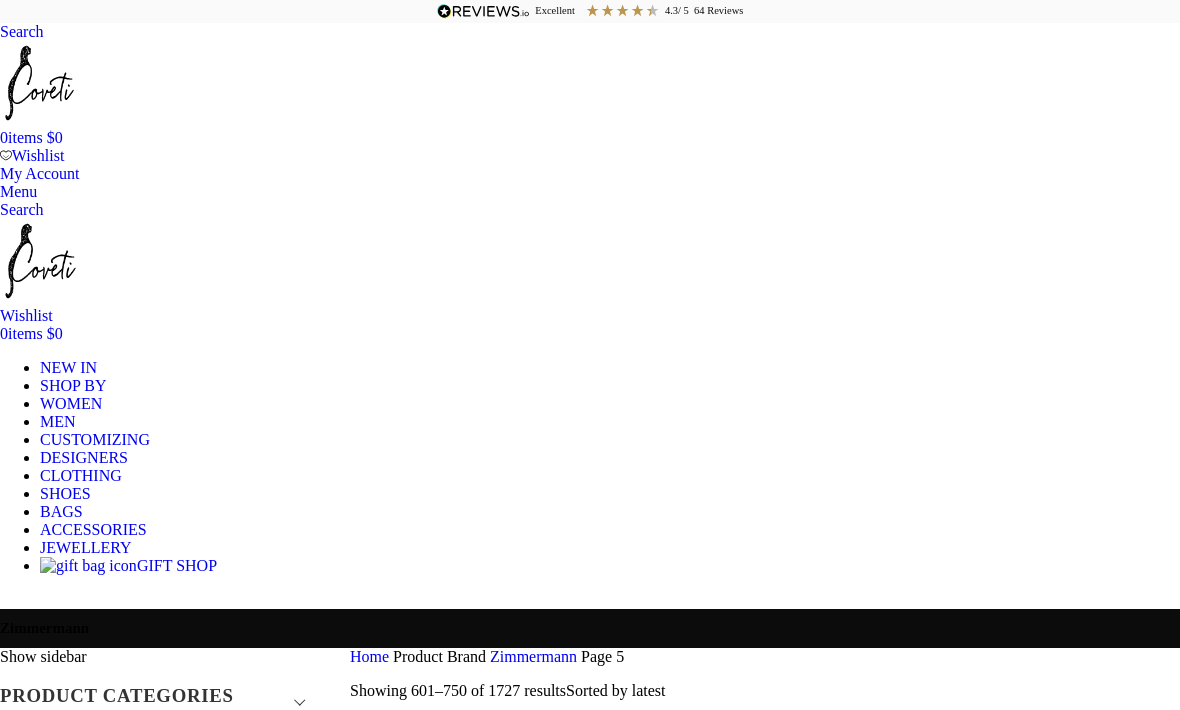 scroll, scrollTop: 1618, scrollLeft: 0, axis: vertical 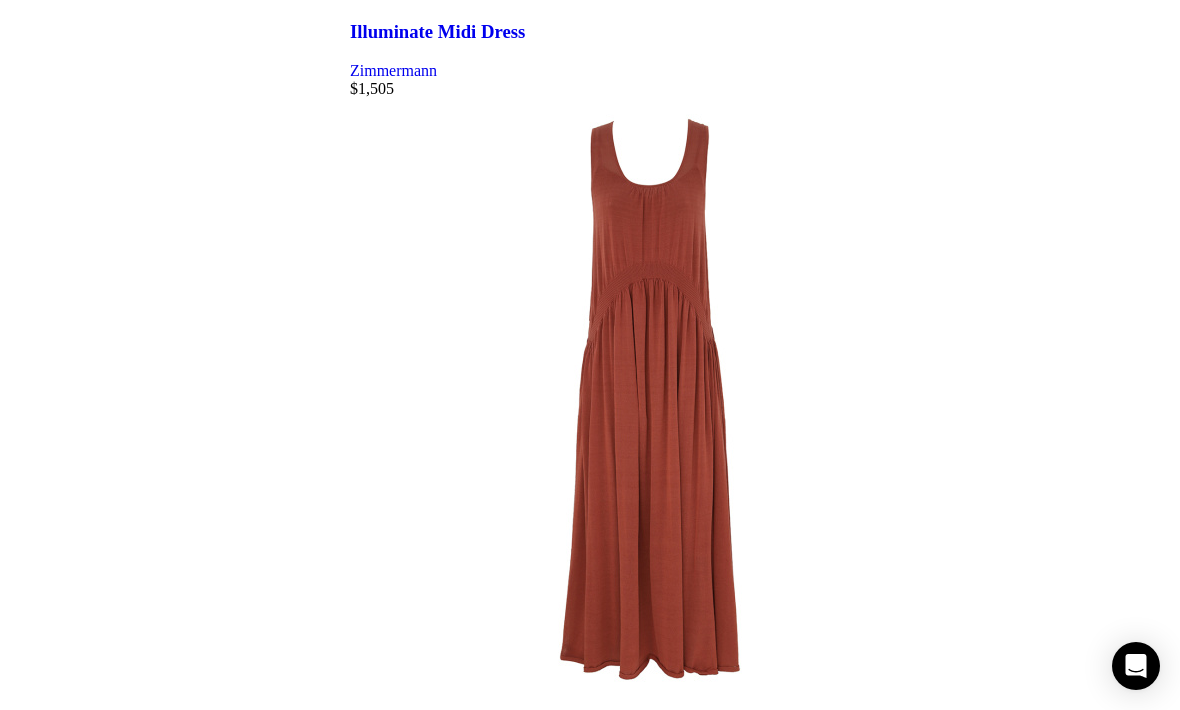 click on "6" at bounding box center [394, 91345] 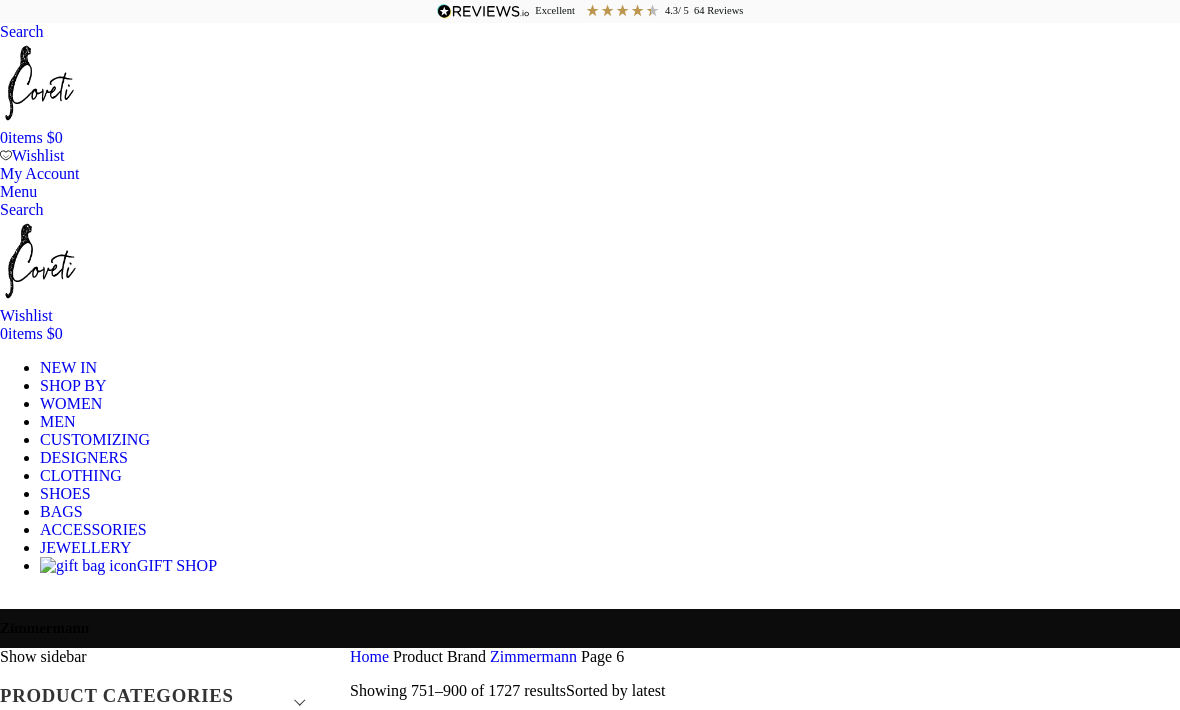 scroll, scrollTop: 812, scrollLeft: 0, axis: vertical 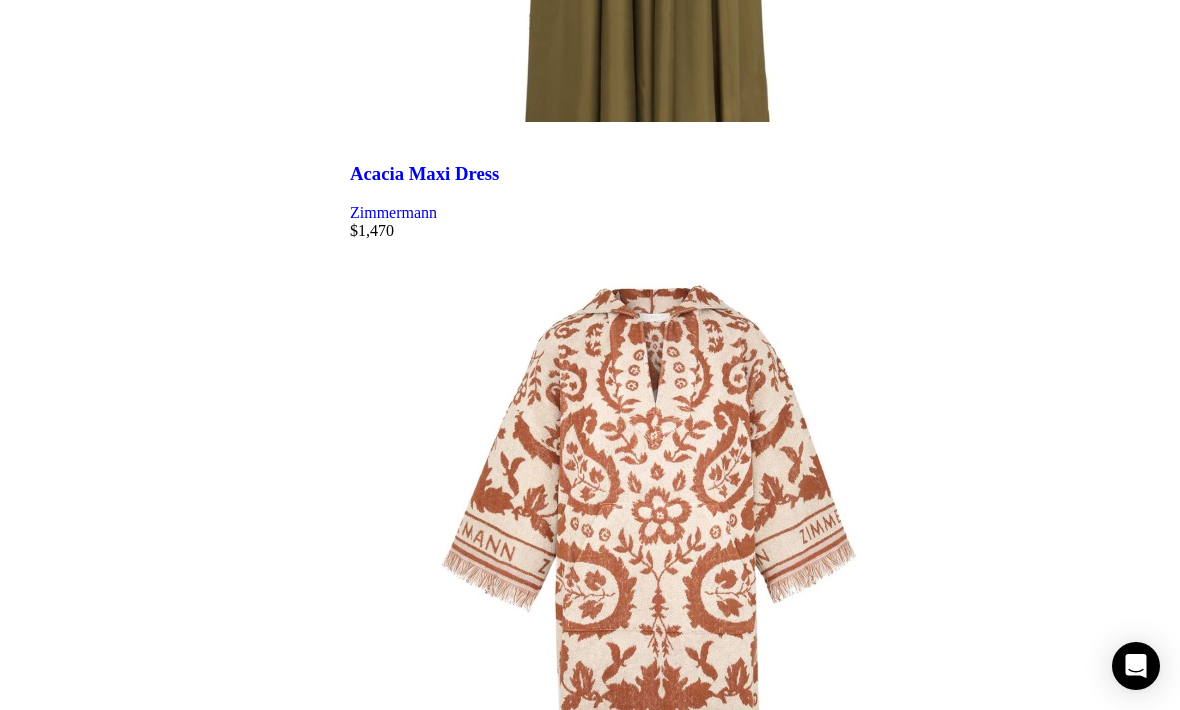 click at bounding box center (765, 34677) 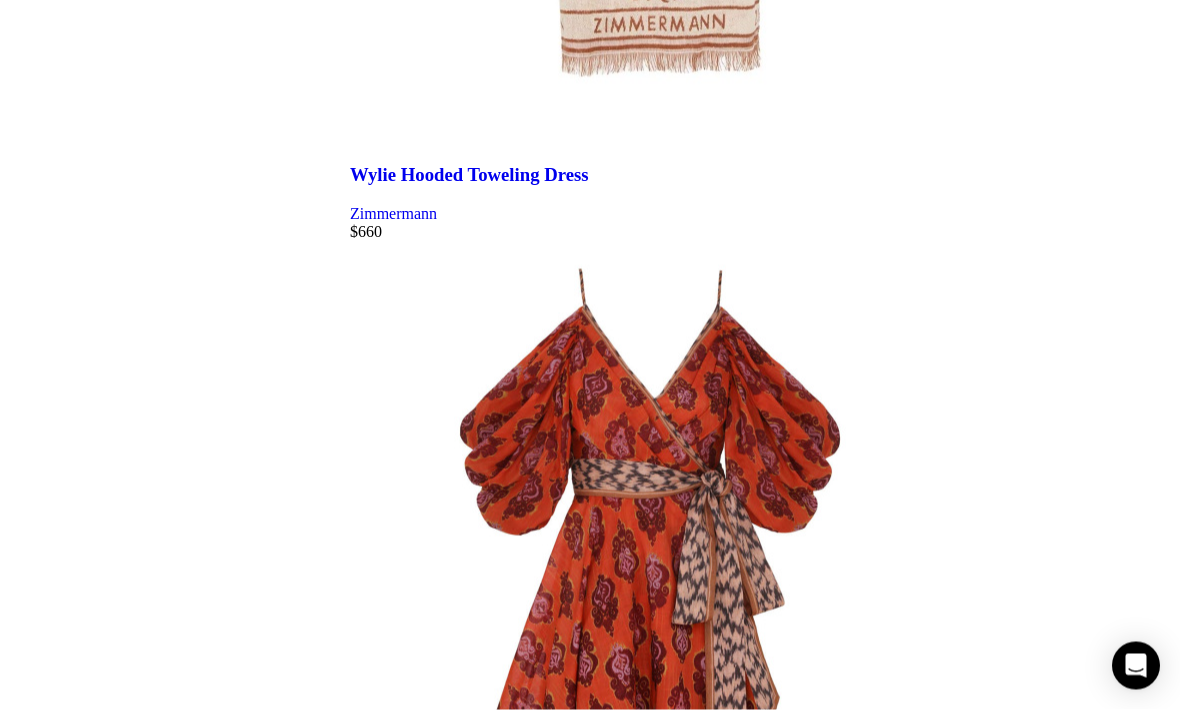 scroll, scrollTop: 6981, scrollLeft: 0, axis: vertical 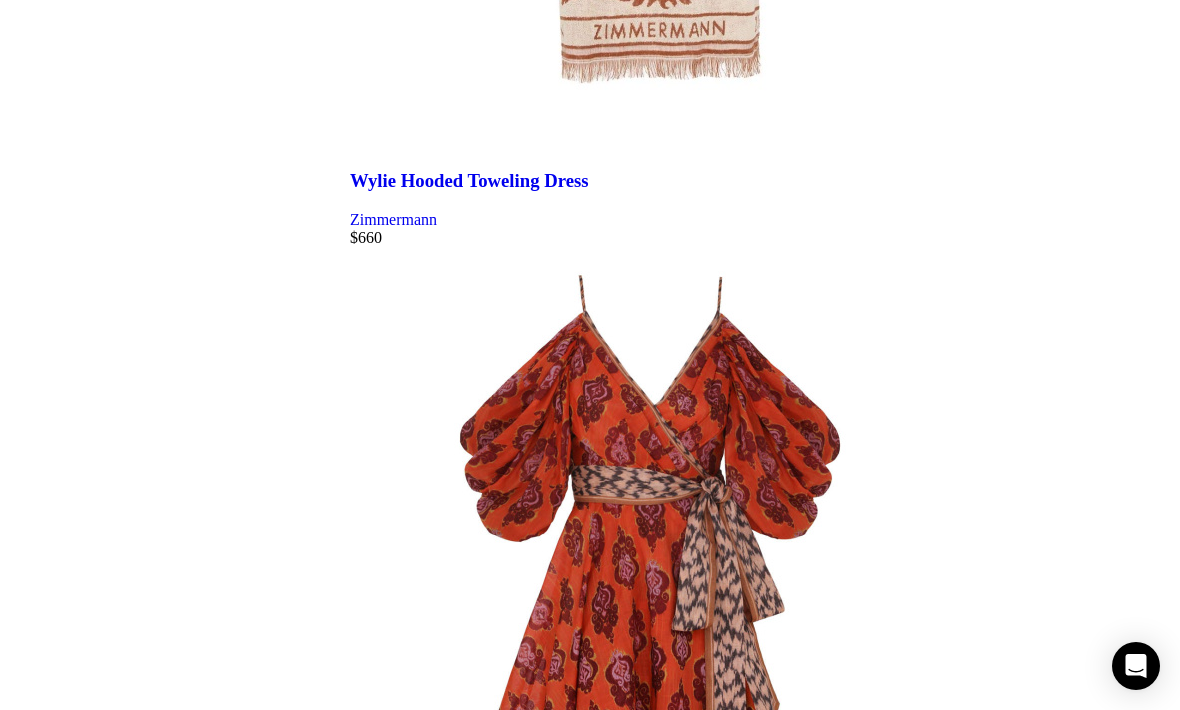 click at bounding box center [765, 38271] 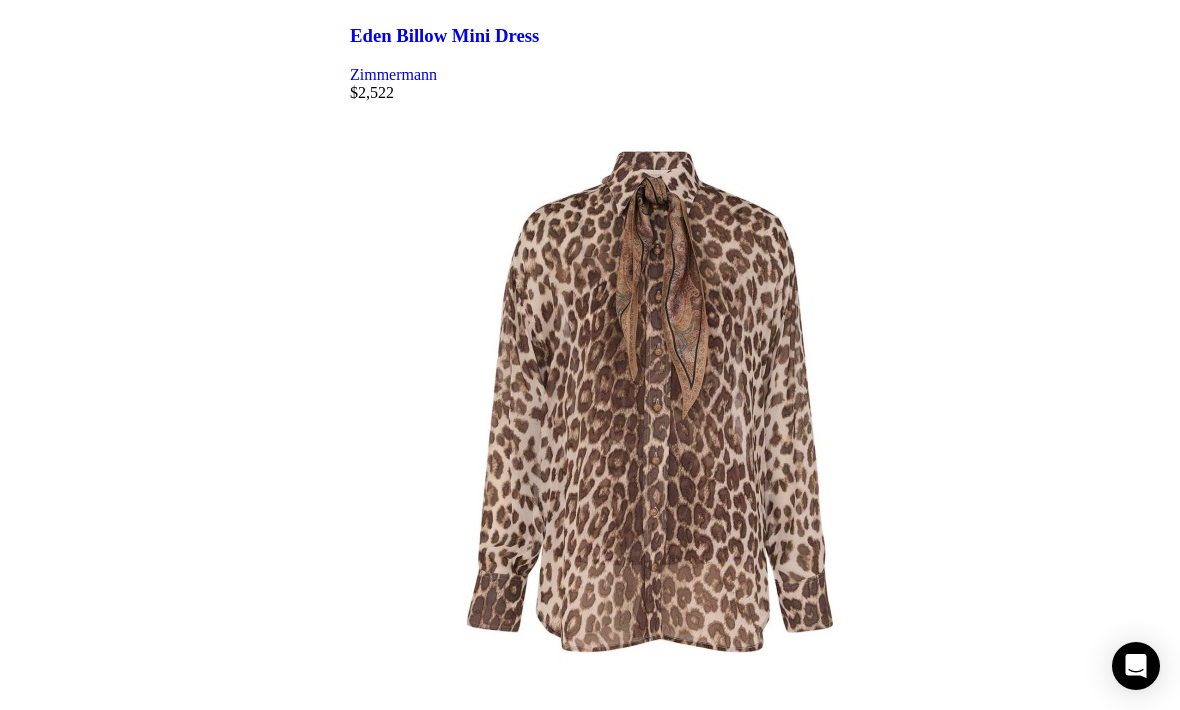 scroll, scrollTop: 17233, scrollLeft: 0, axis: vertical 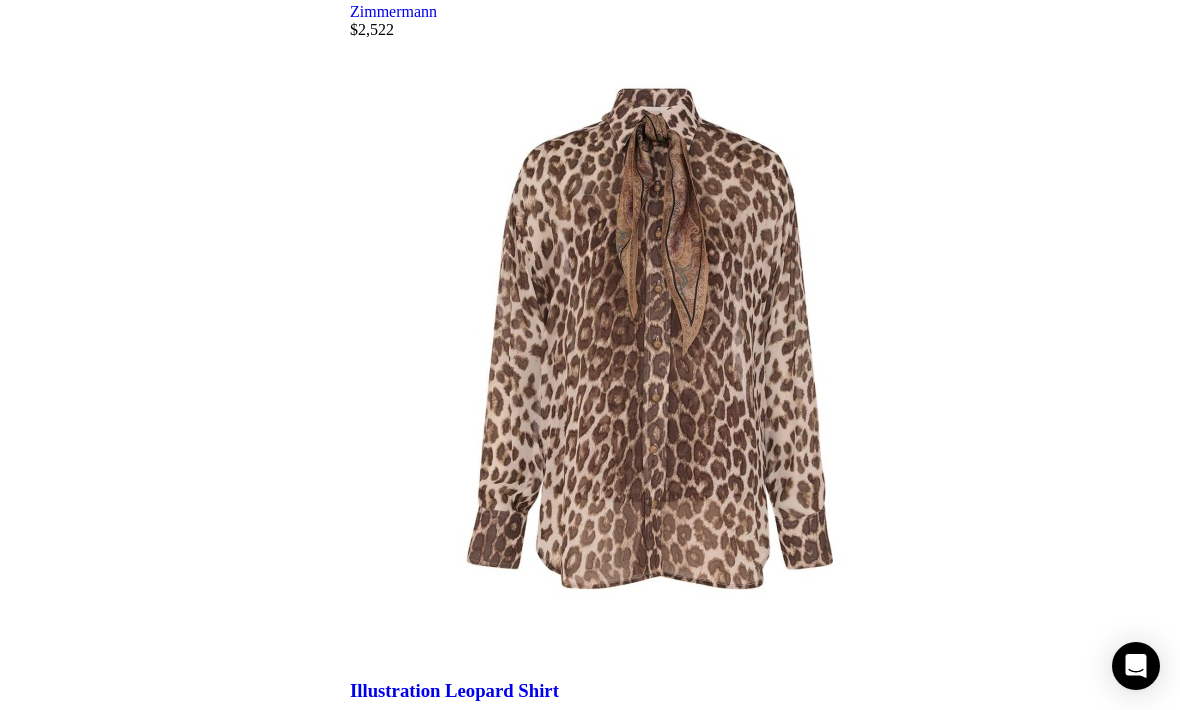 click on "7" at bounding box center [394, 91304] 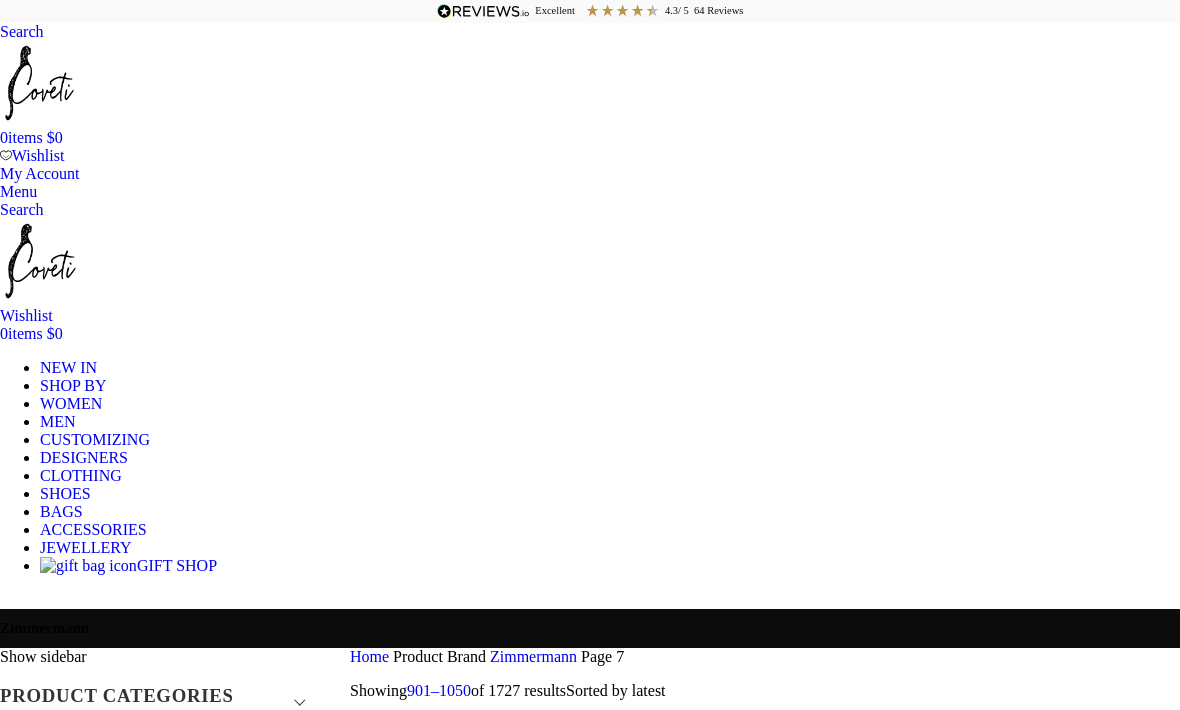 scroll, scrollTop: 672, scrollLeft: 0, axis: vertical 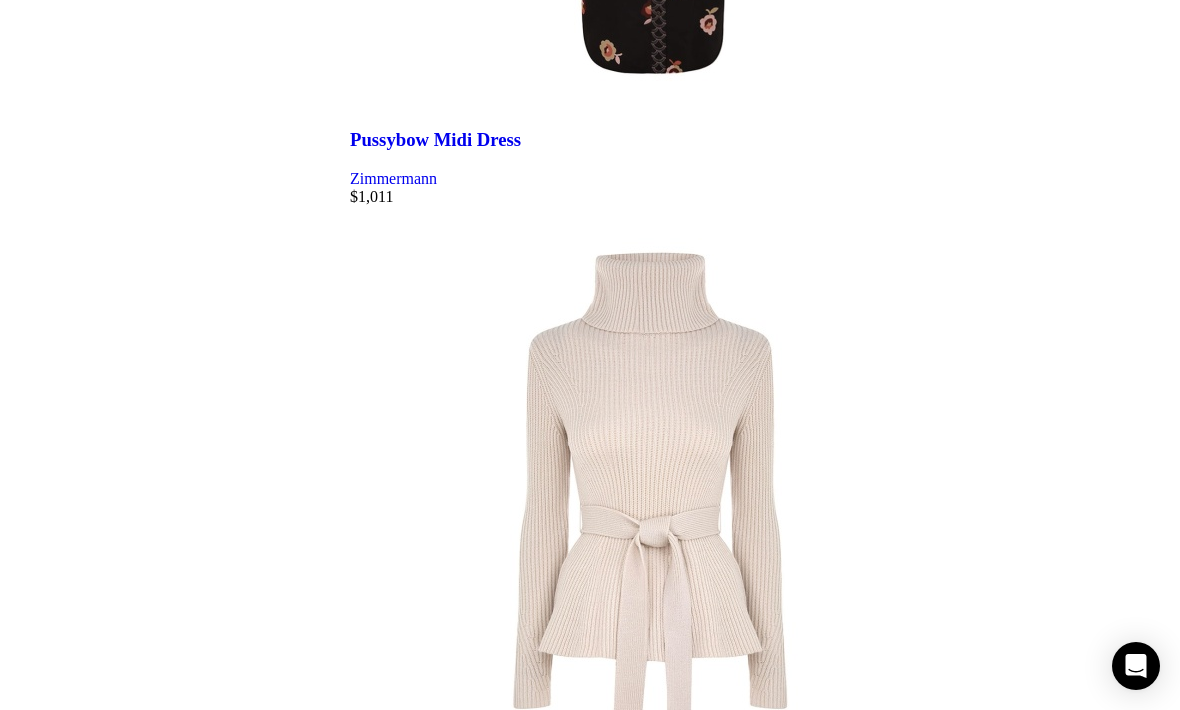 click on "→" at bounding box center [398, 91615] 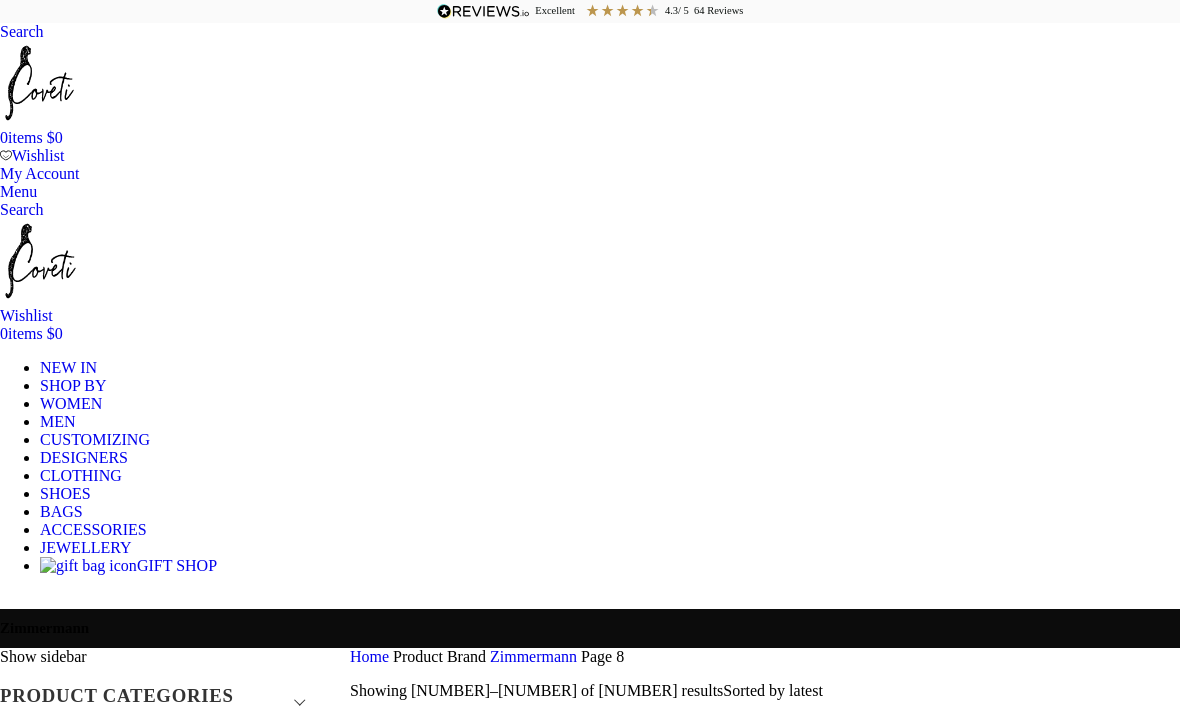 scroll, scrollTop: 627, scrollLeft: 0, axis: vertical 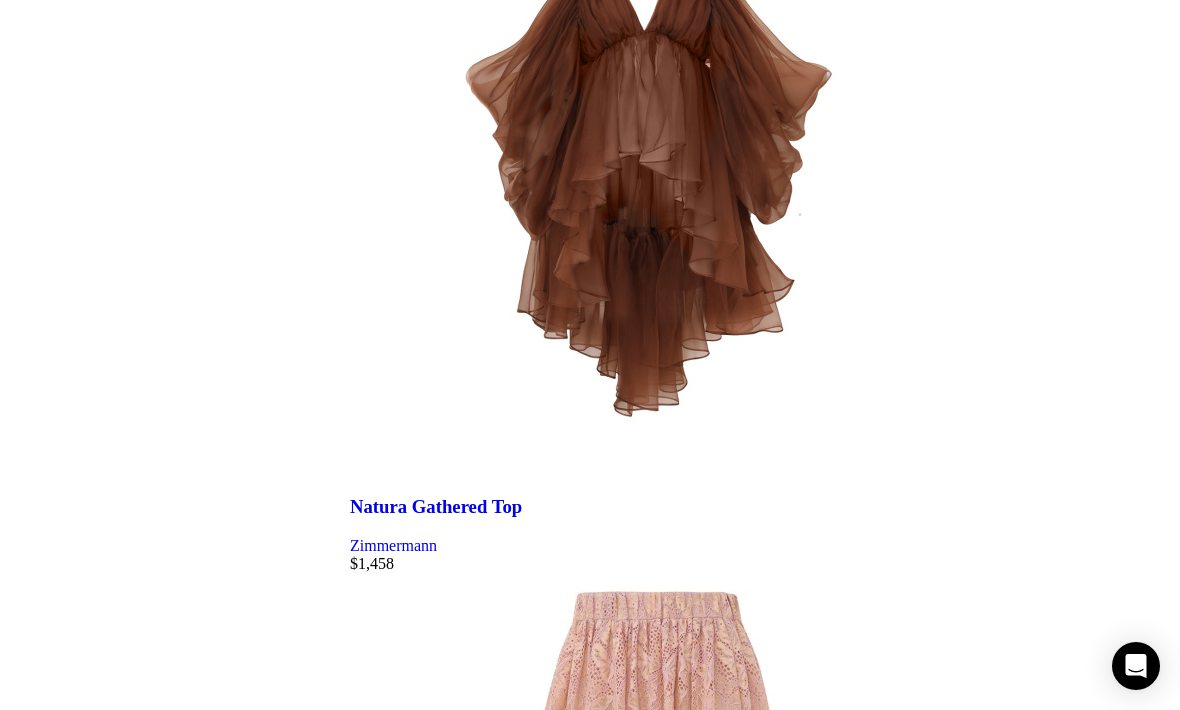 click on "→" at bounding box center [398, 91228] 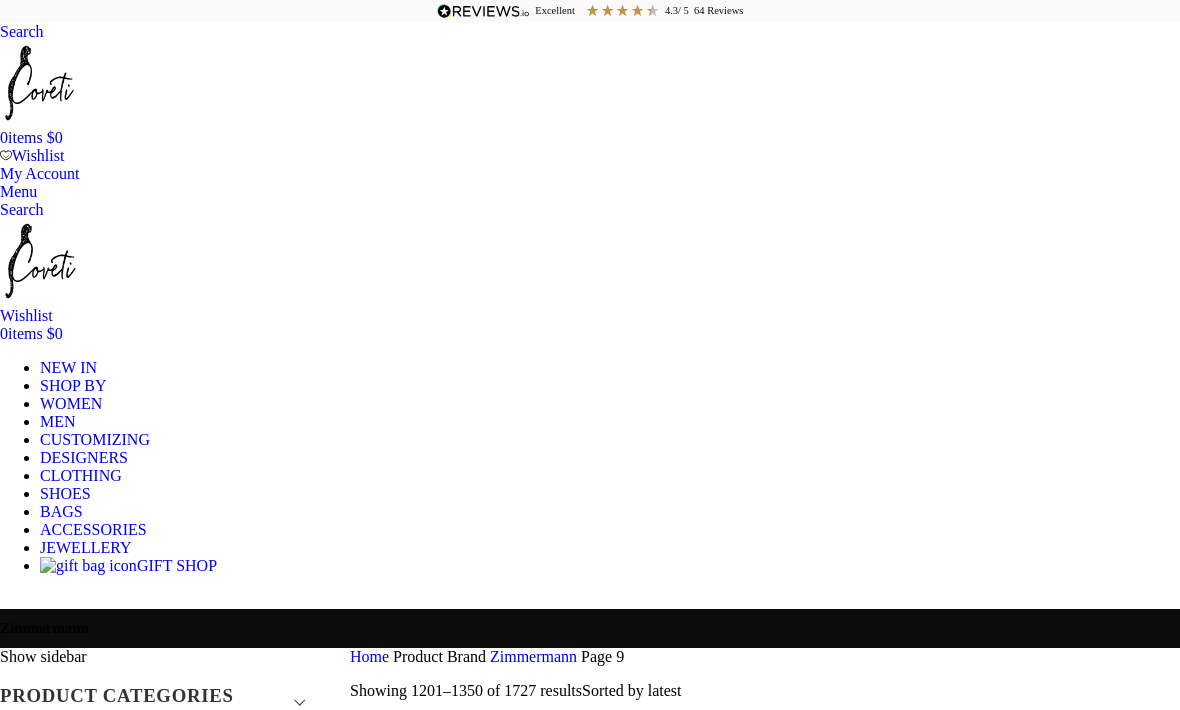 scroll, scrollTop: 320, scrollLeft: 0, axis: vertical 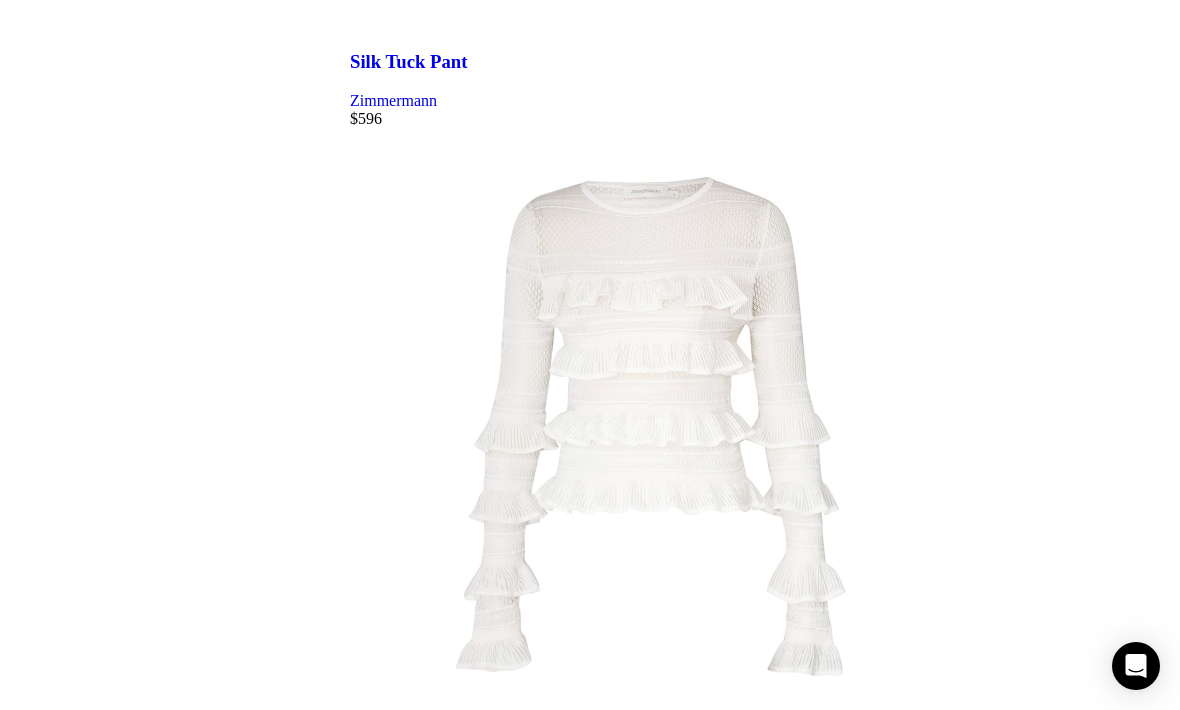 click on "→" at bounding box center [398, 90783] 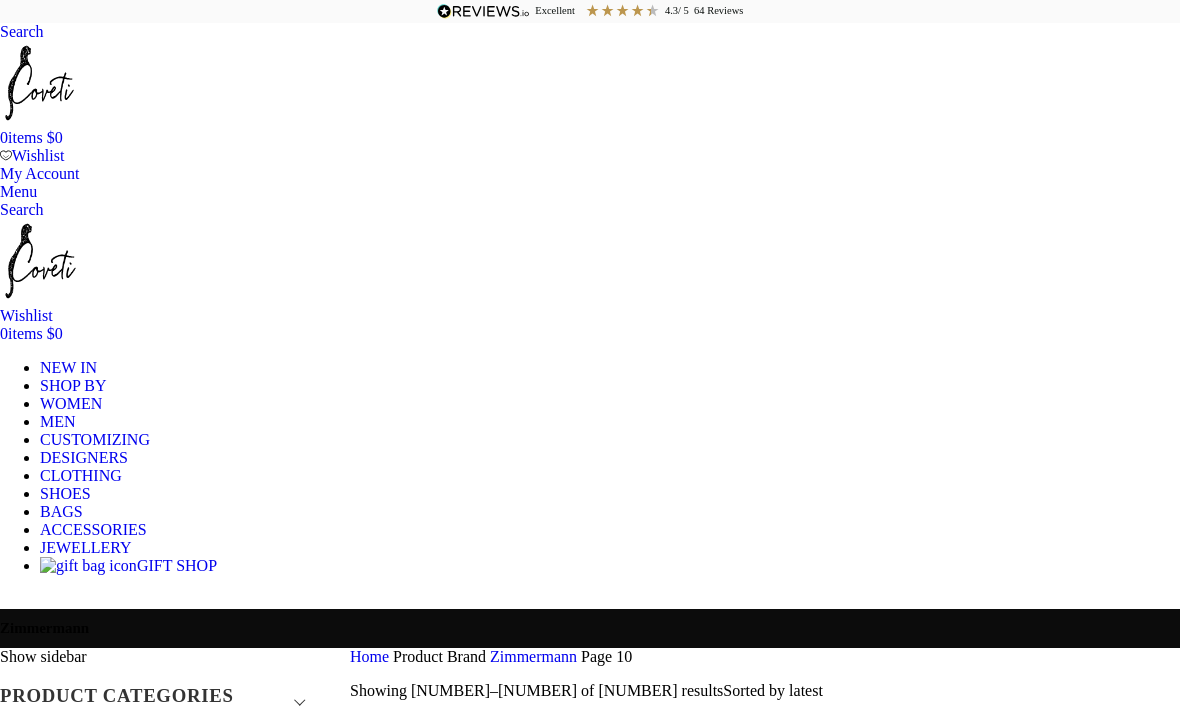 scroll, scrollTop: 0, scrollLeft: 0, axis: both 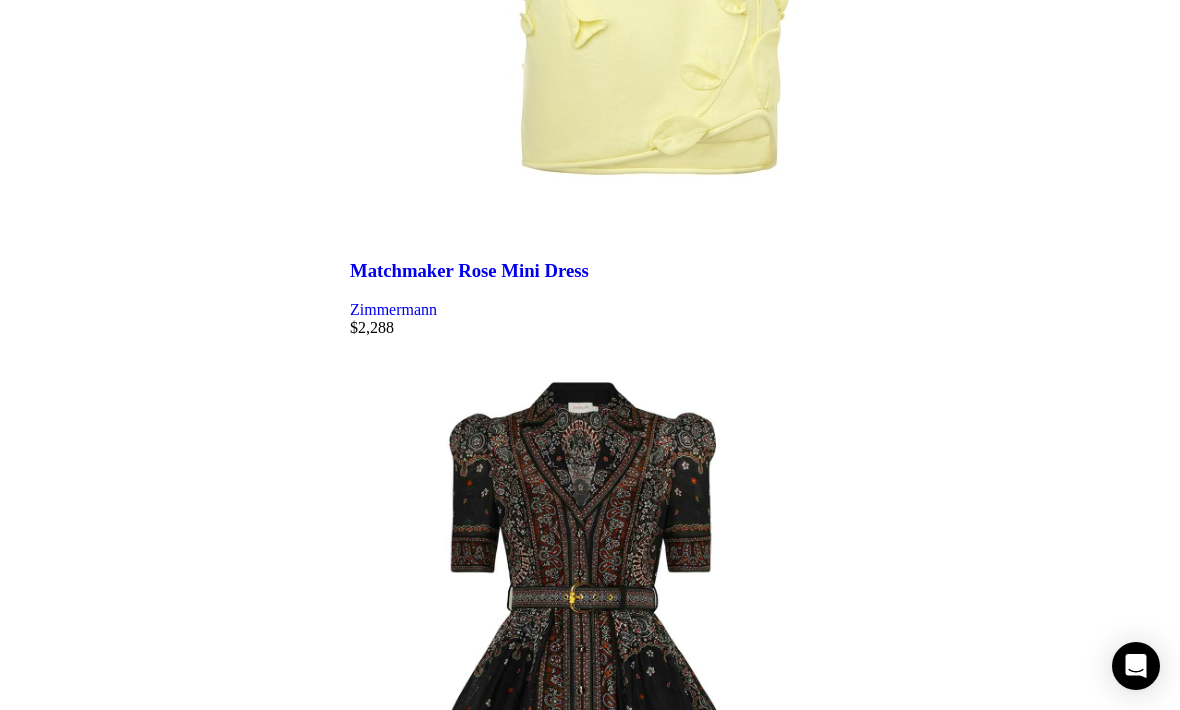 click at bounding box center (765, 42666) 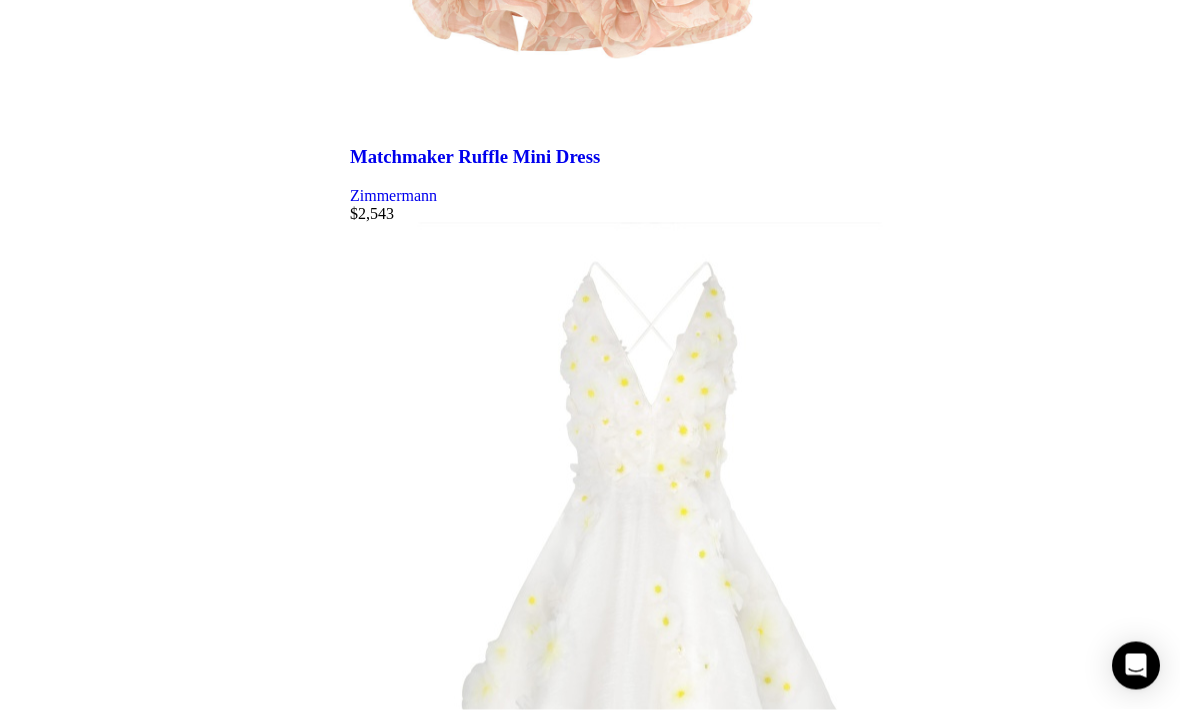 scroll, scrollTop: 17791, scrollLeft: 0, axis: vertical 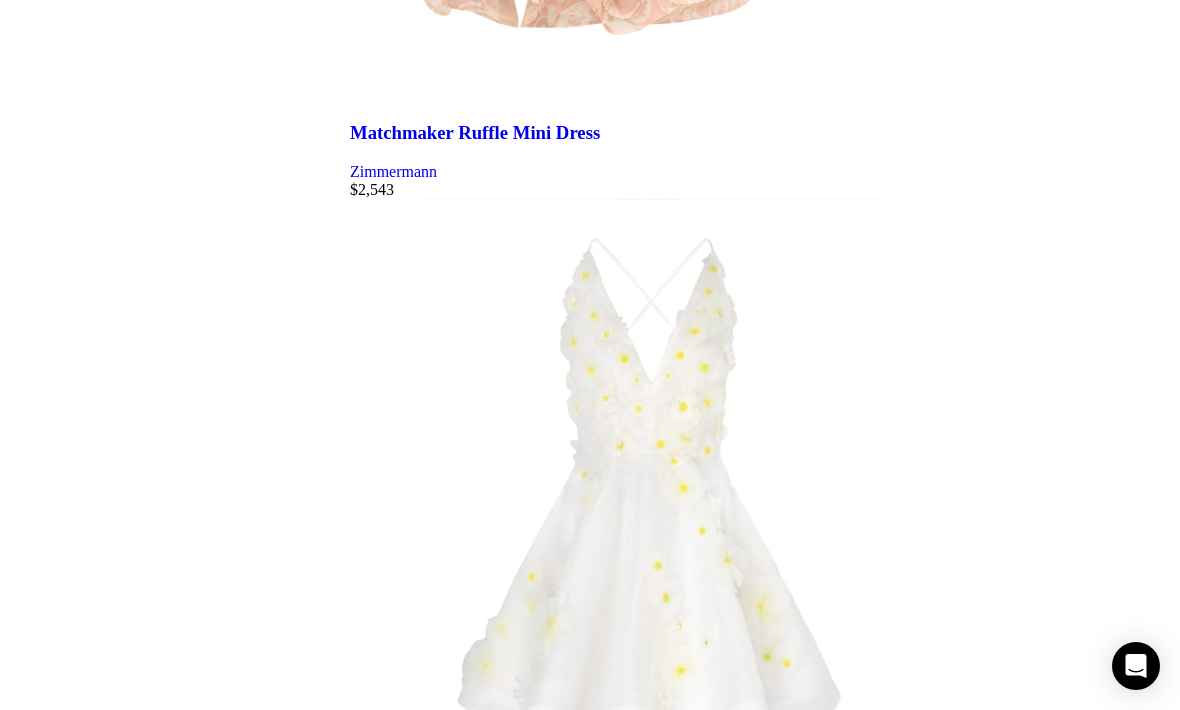 click on "→" at bounding box center (398, 90854) 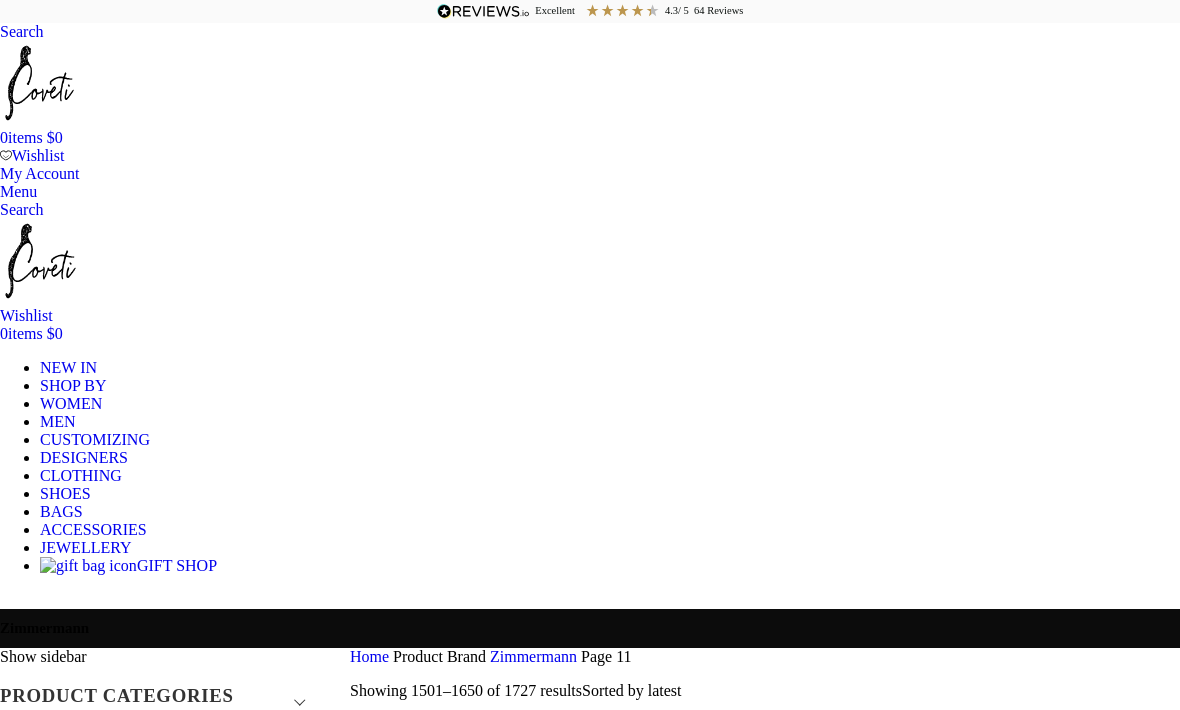 scroll, scrollTop: 0, scrollLeft: 0, axis: both 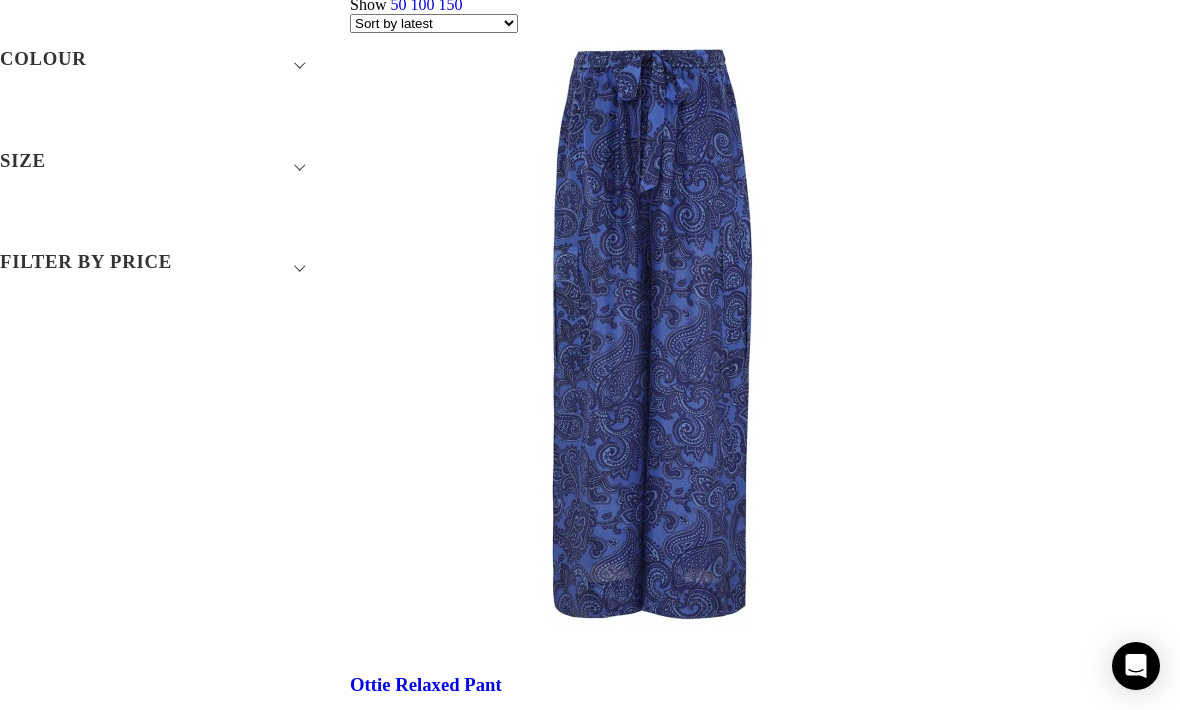 click at bounding box center [765, 5773] 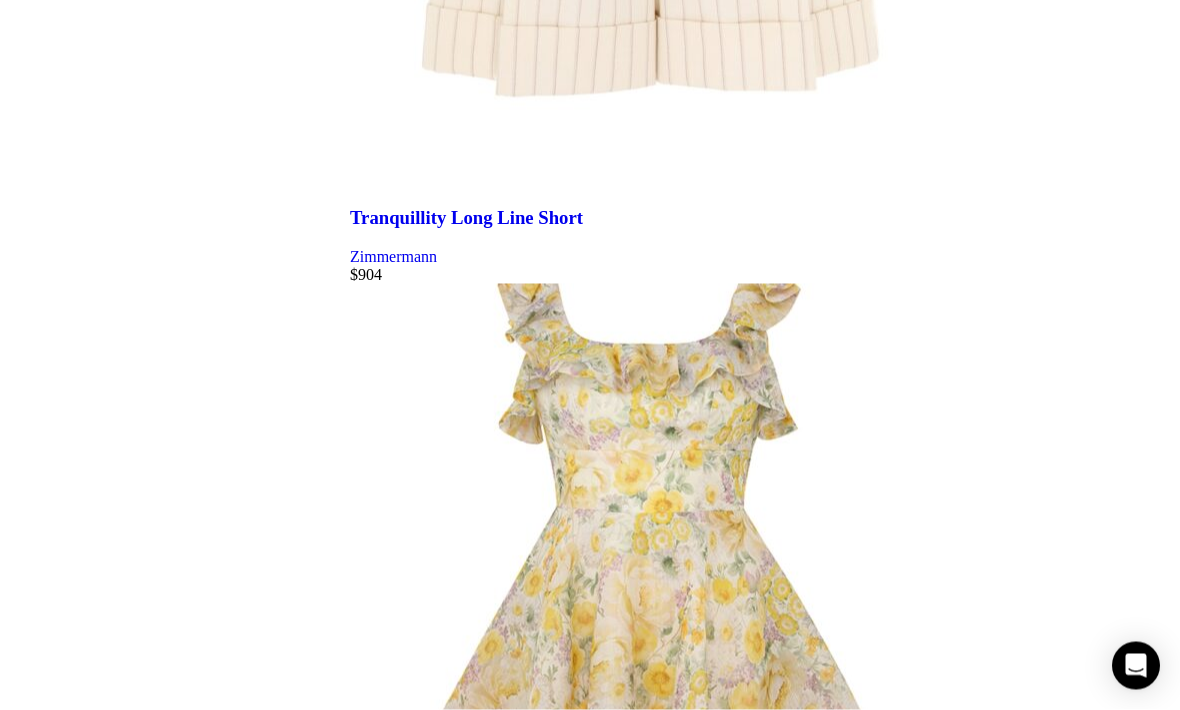 scroll, scrollTop: 14882, scrollLeft: 0, axis: vertical 